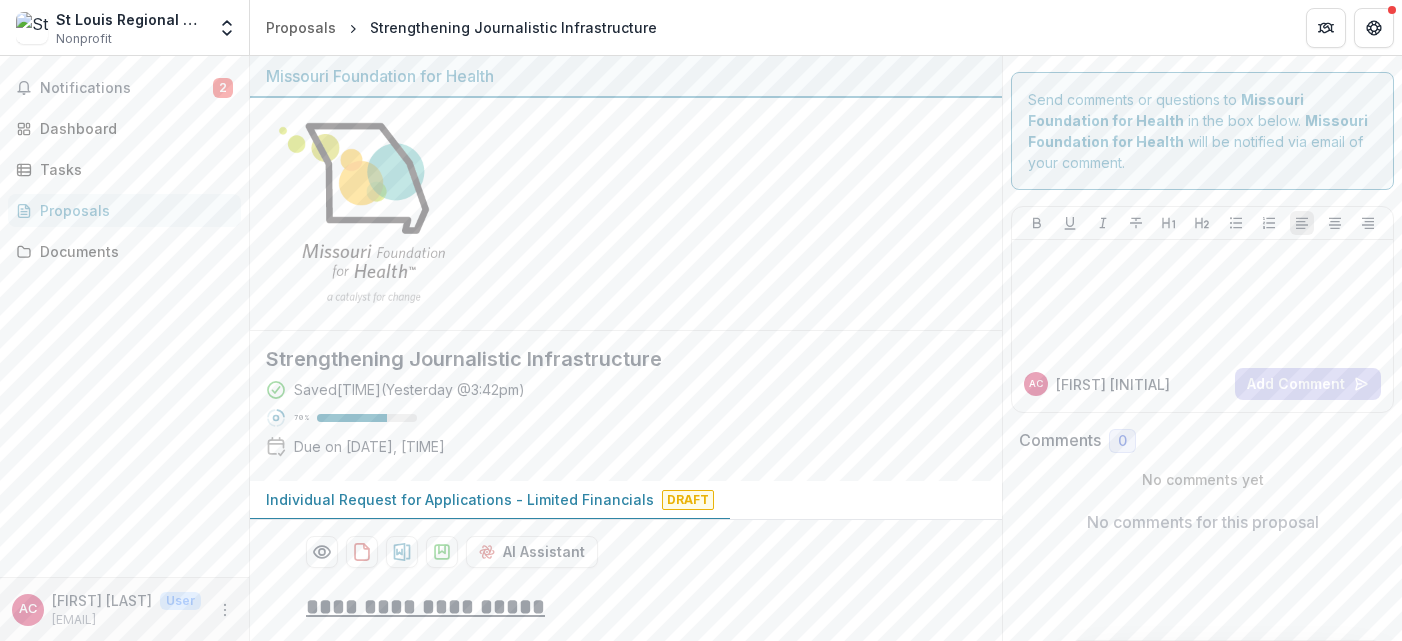 scroll, scrollTop: 0, scrollLeft: 0, axis: both 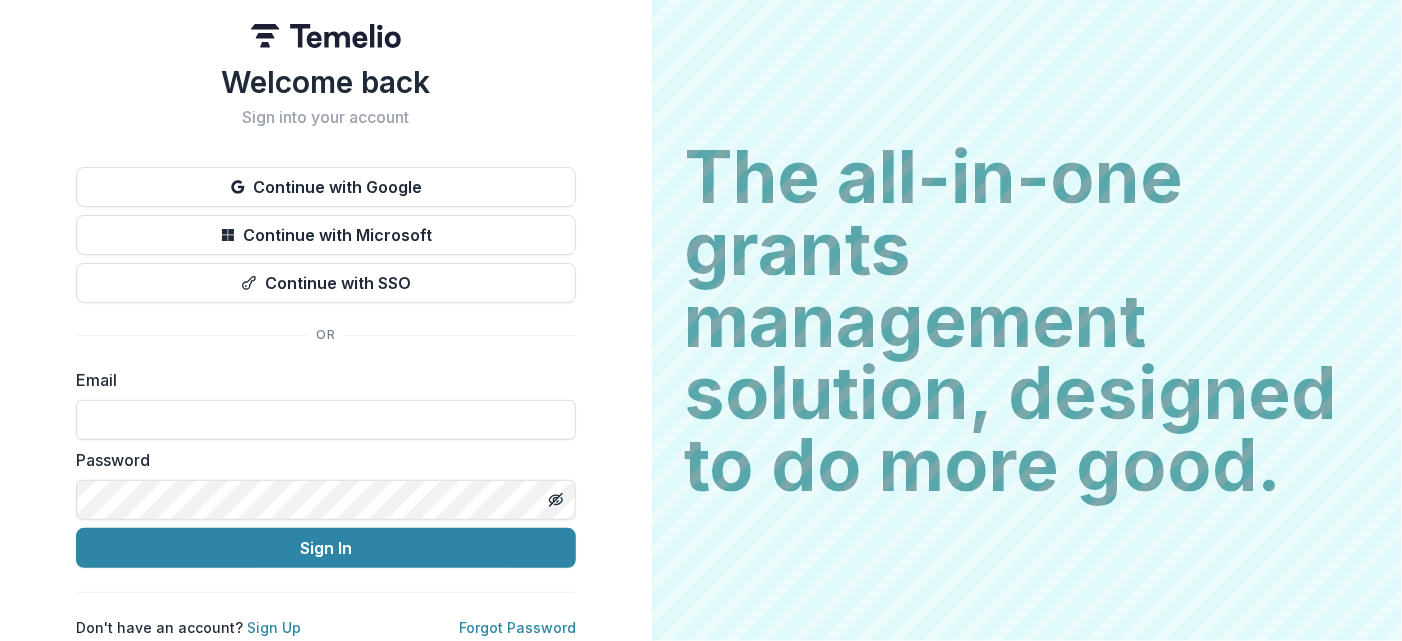 type on "**********" 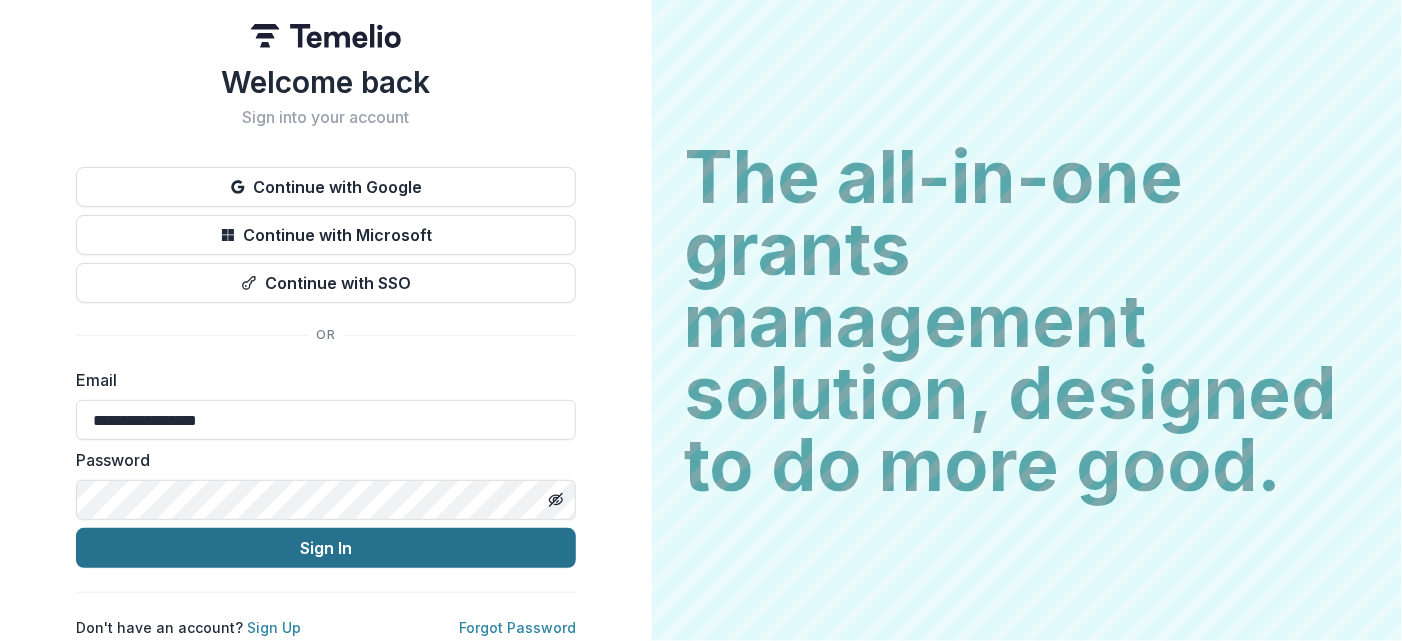 click on "Sign In" at bounding box center (326, 548) 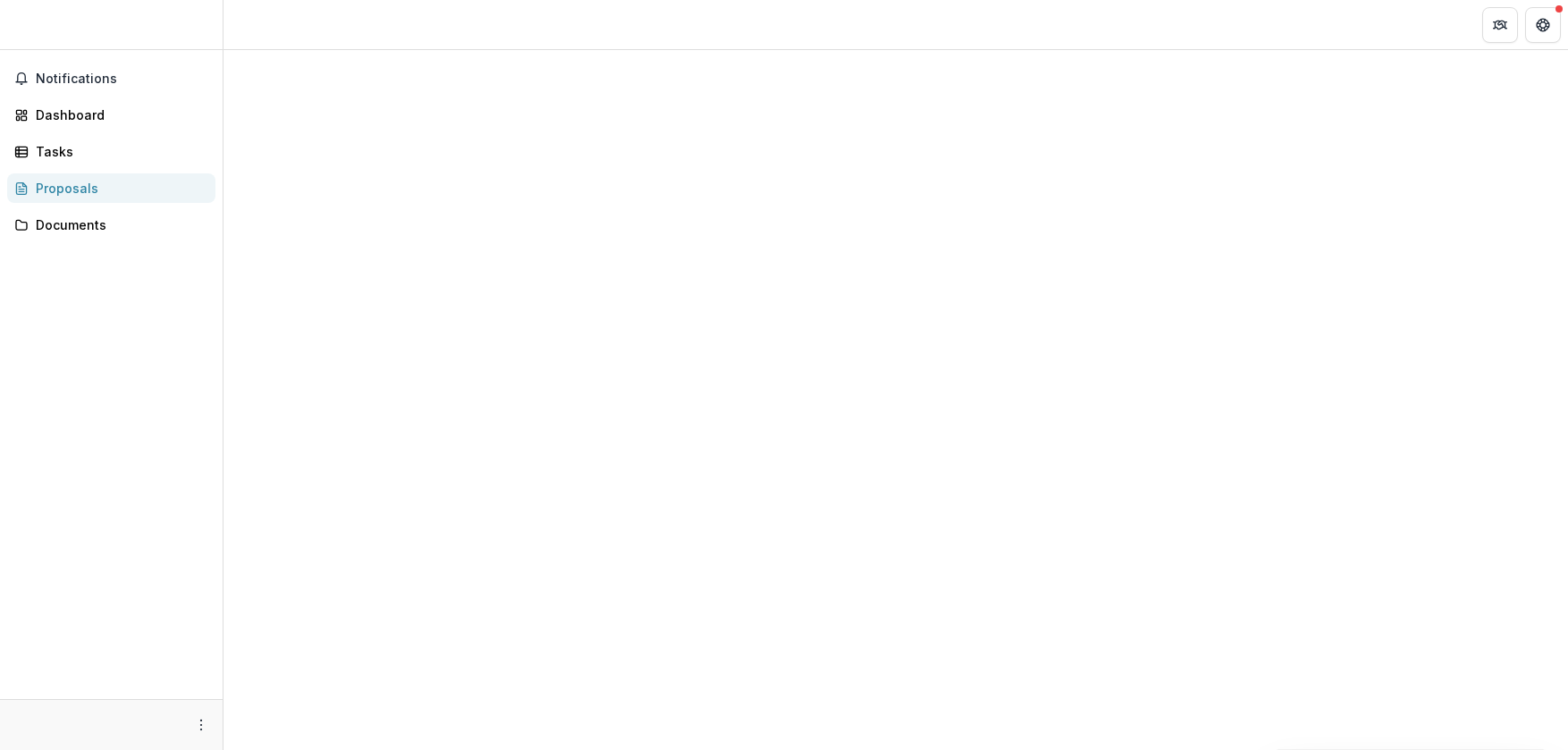 scroll, scrollTop: 0, scrollLeft: 0, axis: both 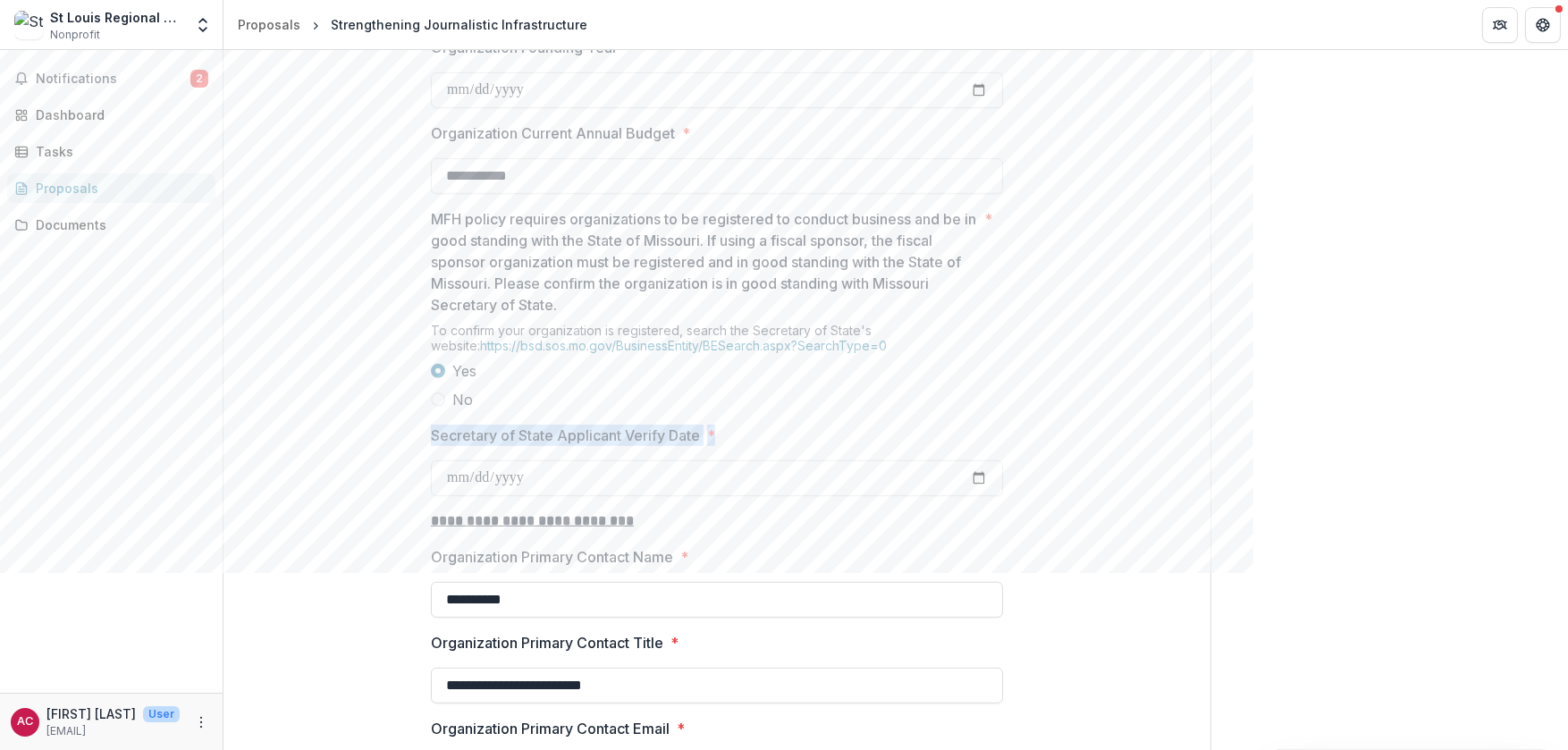 drag, startPoint x: 725, startPoint y: 433, endPoint x: 422, endPoint y: 438, distance: 303.0413 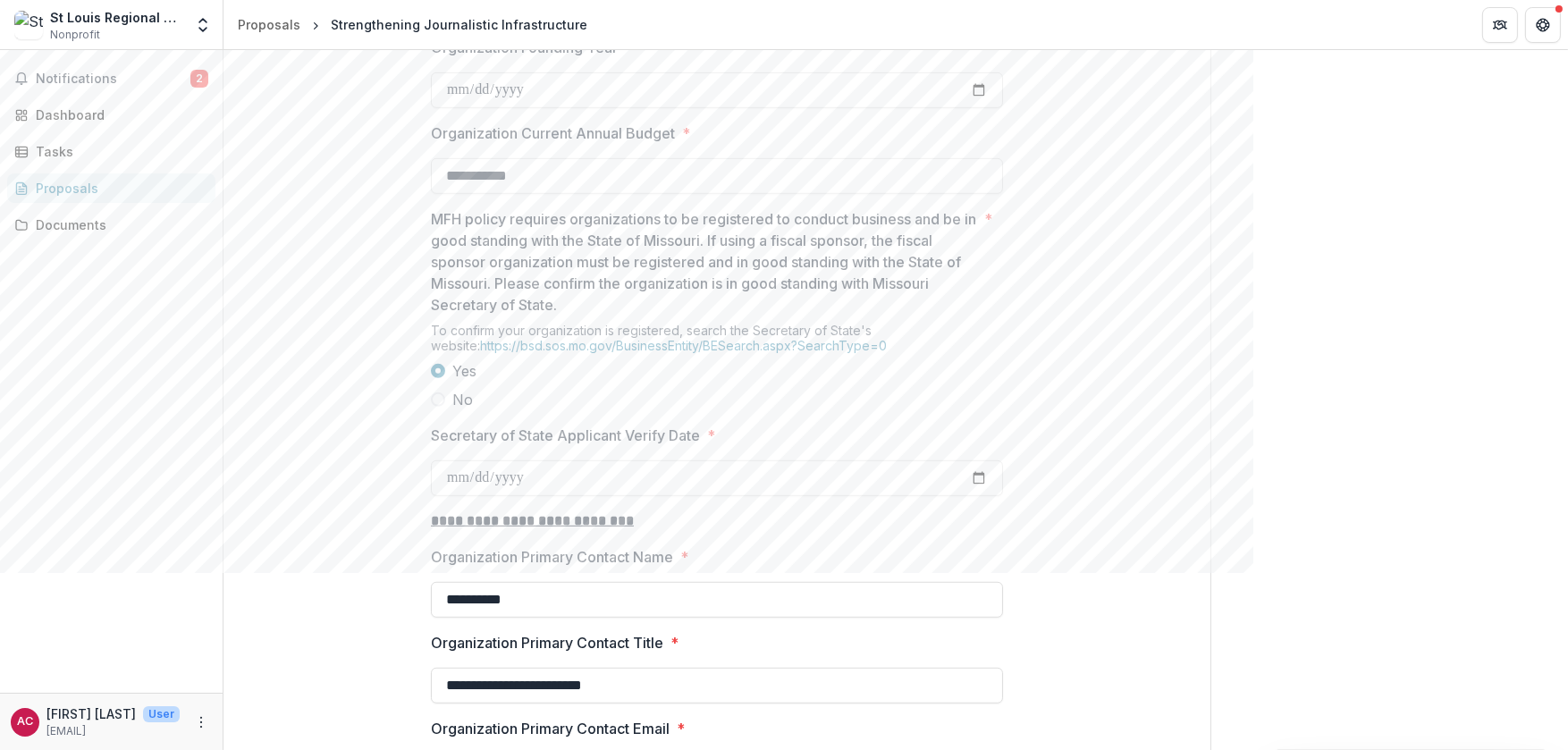 click on "**********" at bounding box center (717, 308) 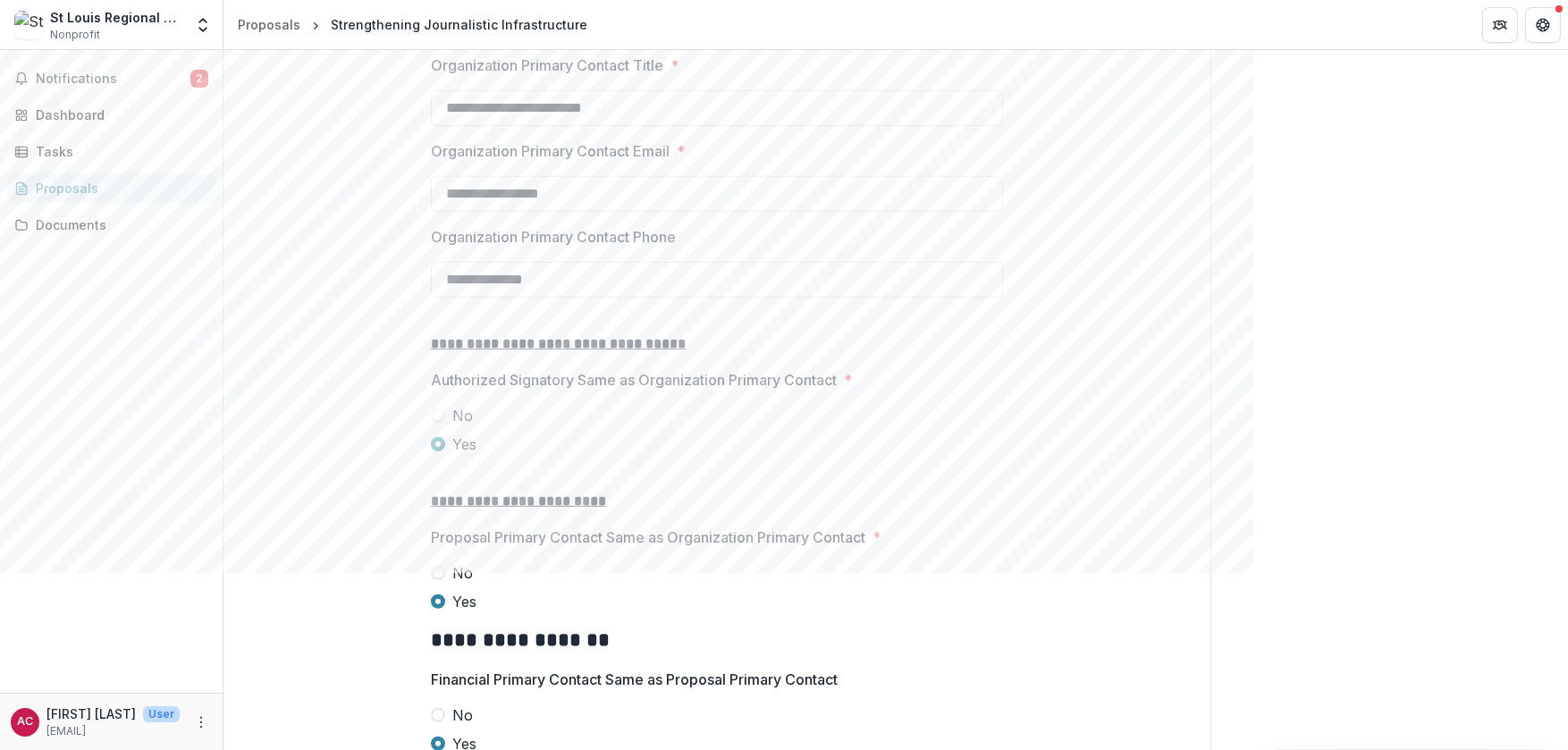 scroll, scrollTop: 2990, scrollLeft: 0, axis: vertical 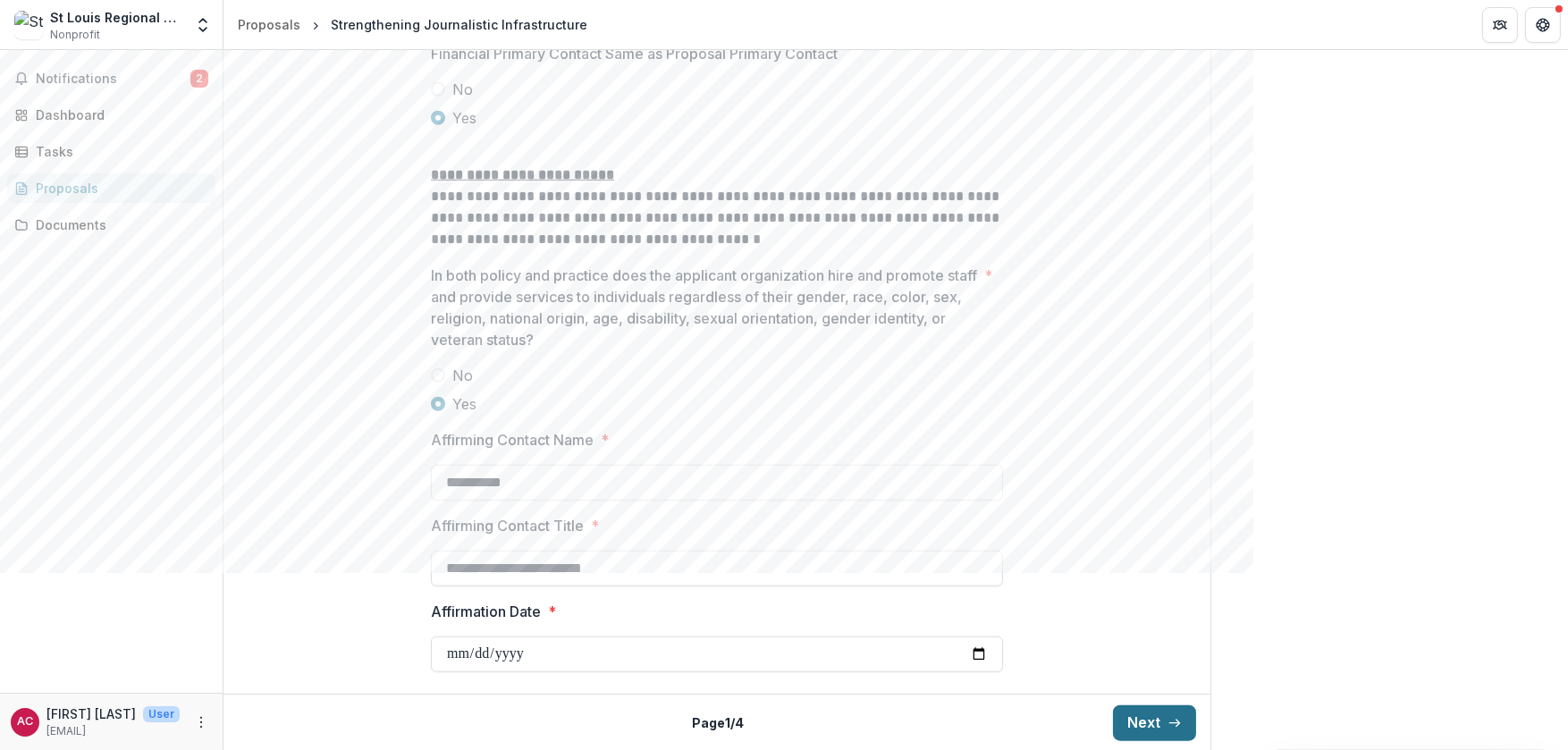 click on "Next" at bounding box center (1154, 723) 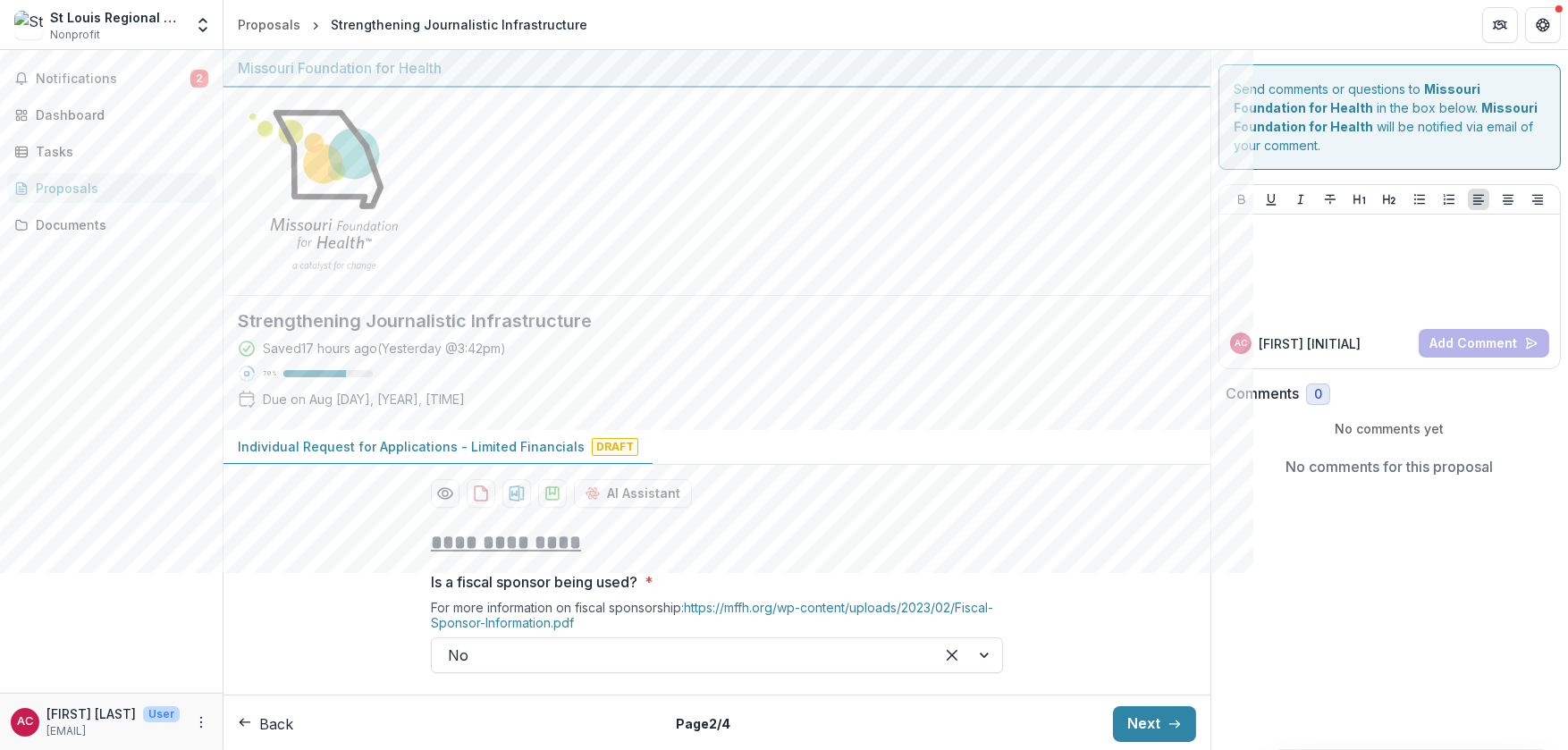scroll, scrollTop: 2, scrollLeft: 0, axis: vertical 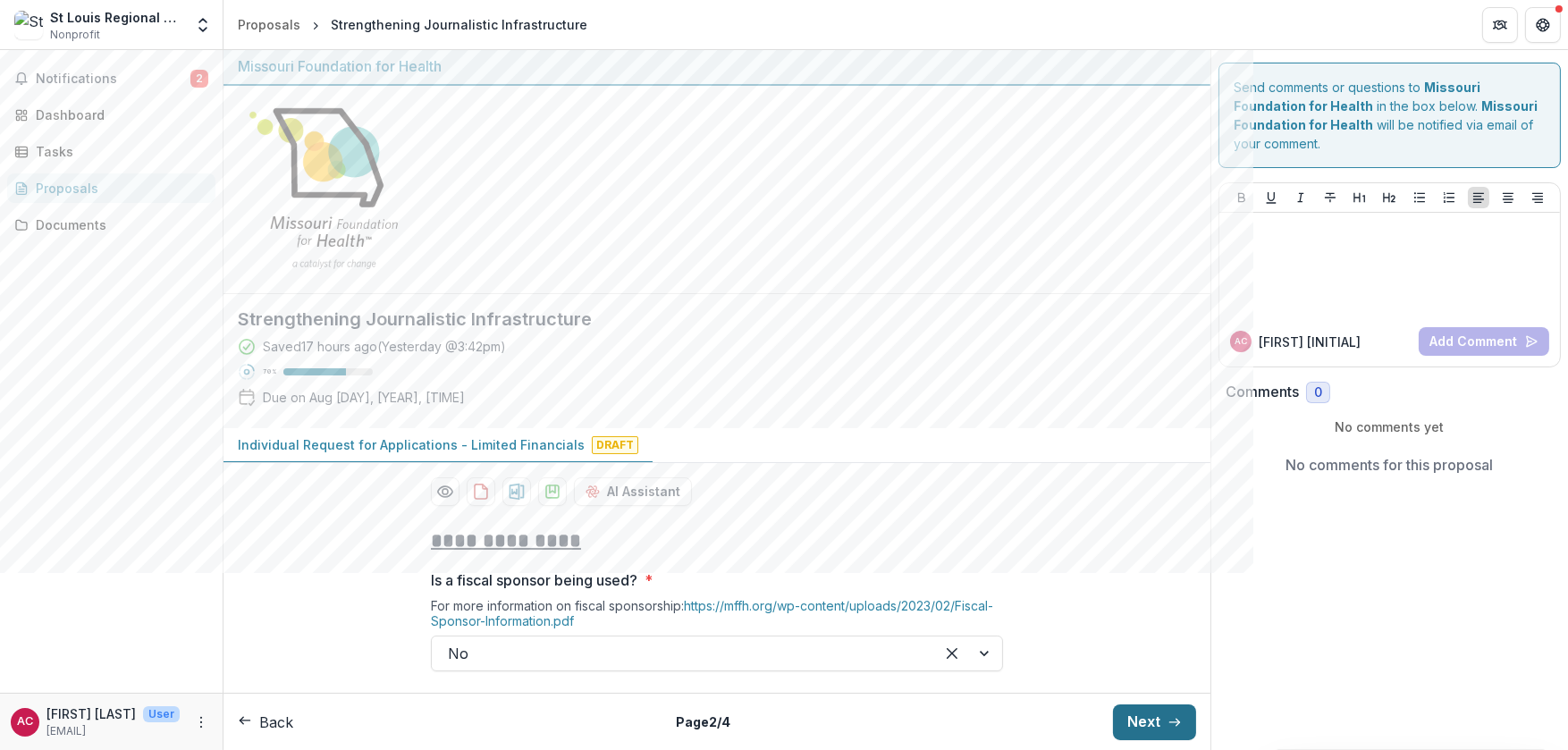 drag, startPoint x: 1161, startPoint y: 719, endPoint x: 1159, endPoint y: 707, distance: 12.165525 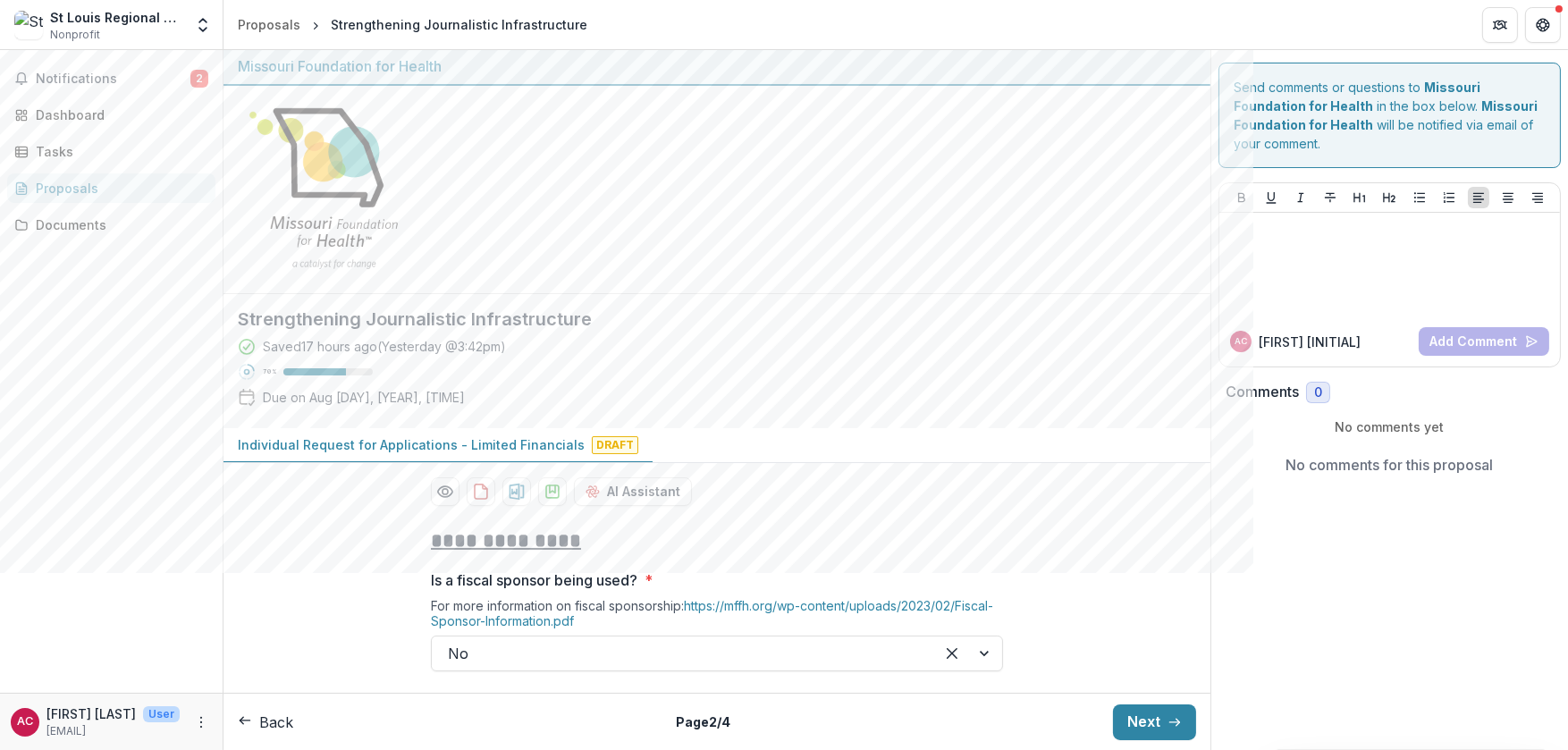 click on "Next" at bounding box center [1154, 722] 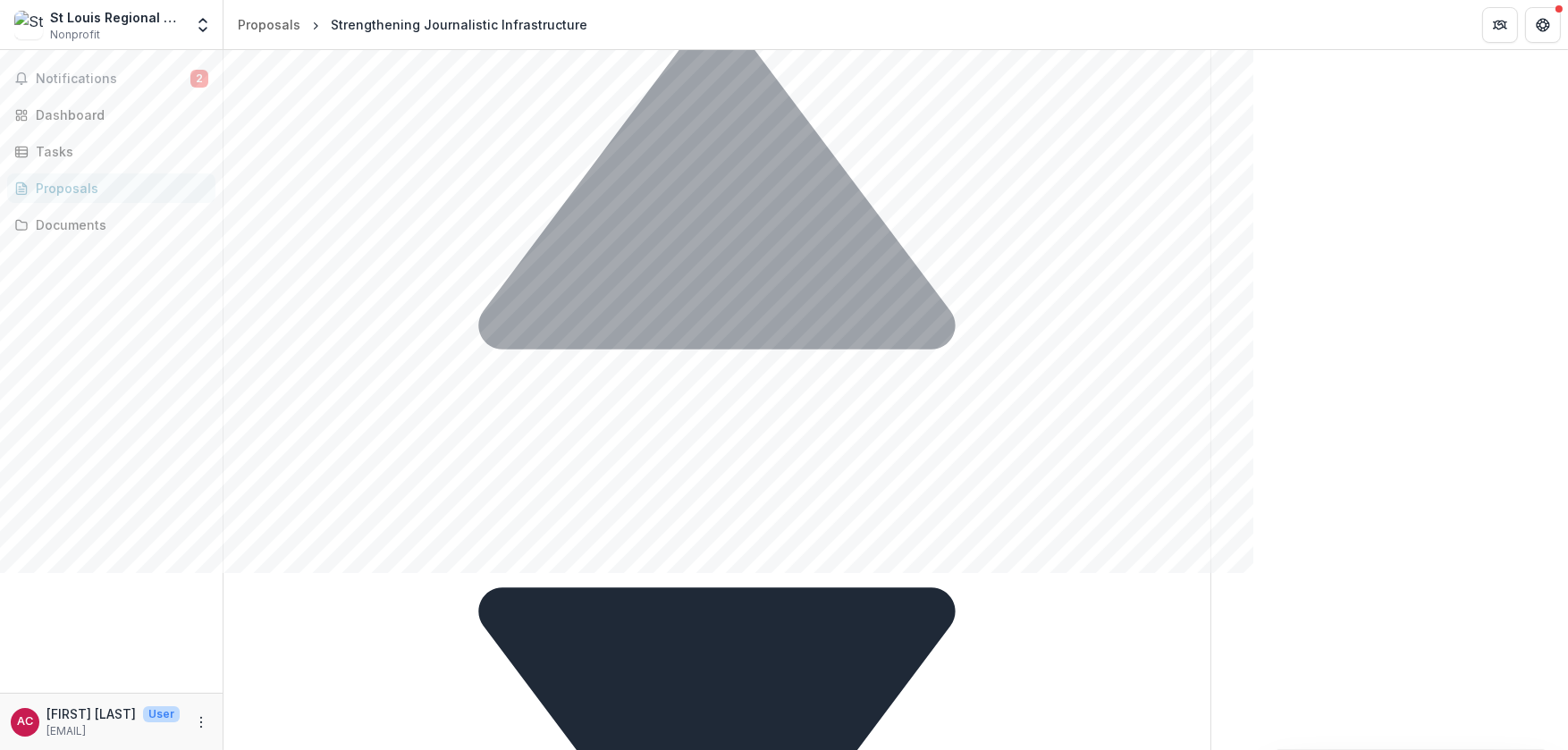 scroll, scrollTop: 847, scrollLeft: 0, axis: vertical 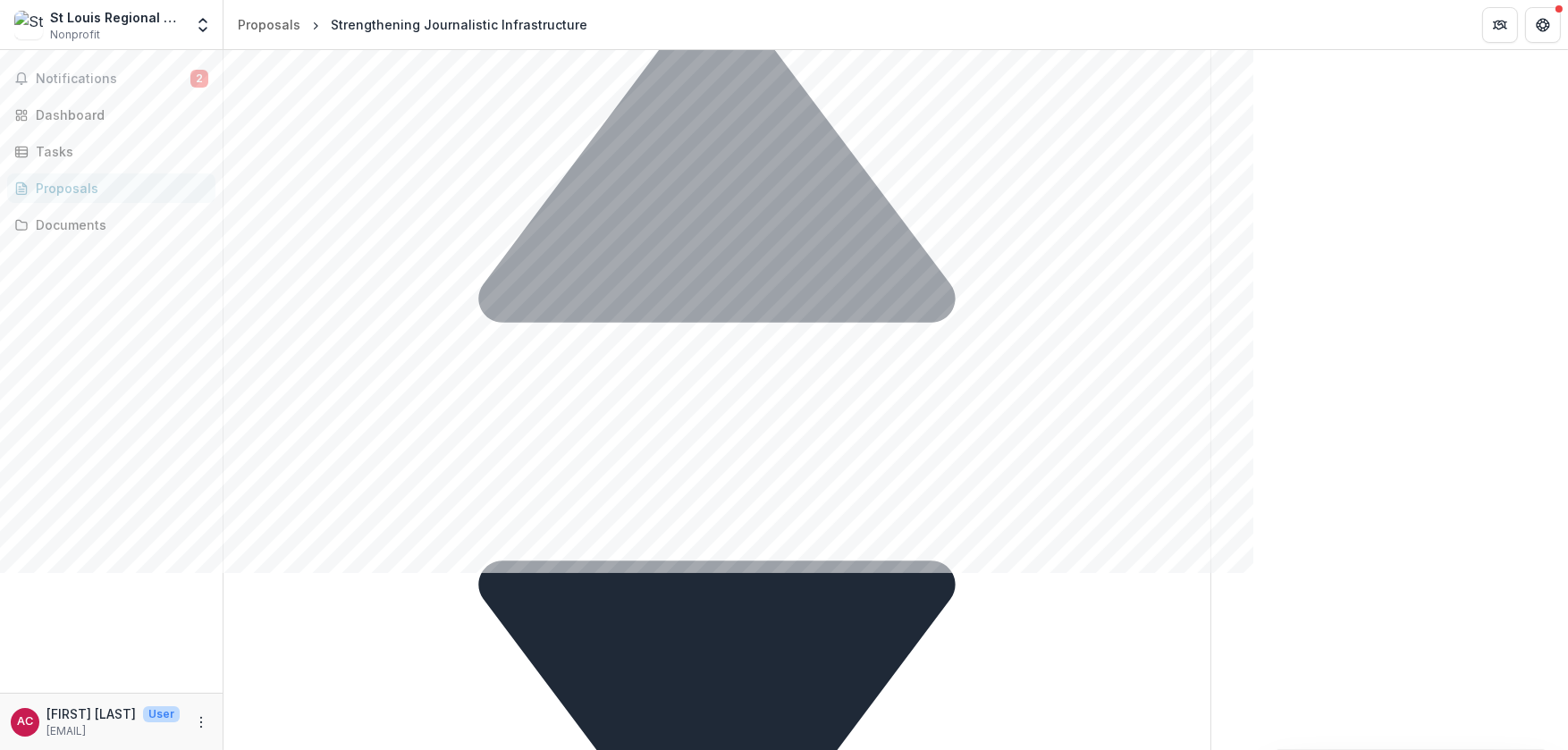 click on "Next" at bounding box center (1154, 1902) 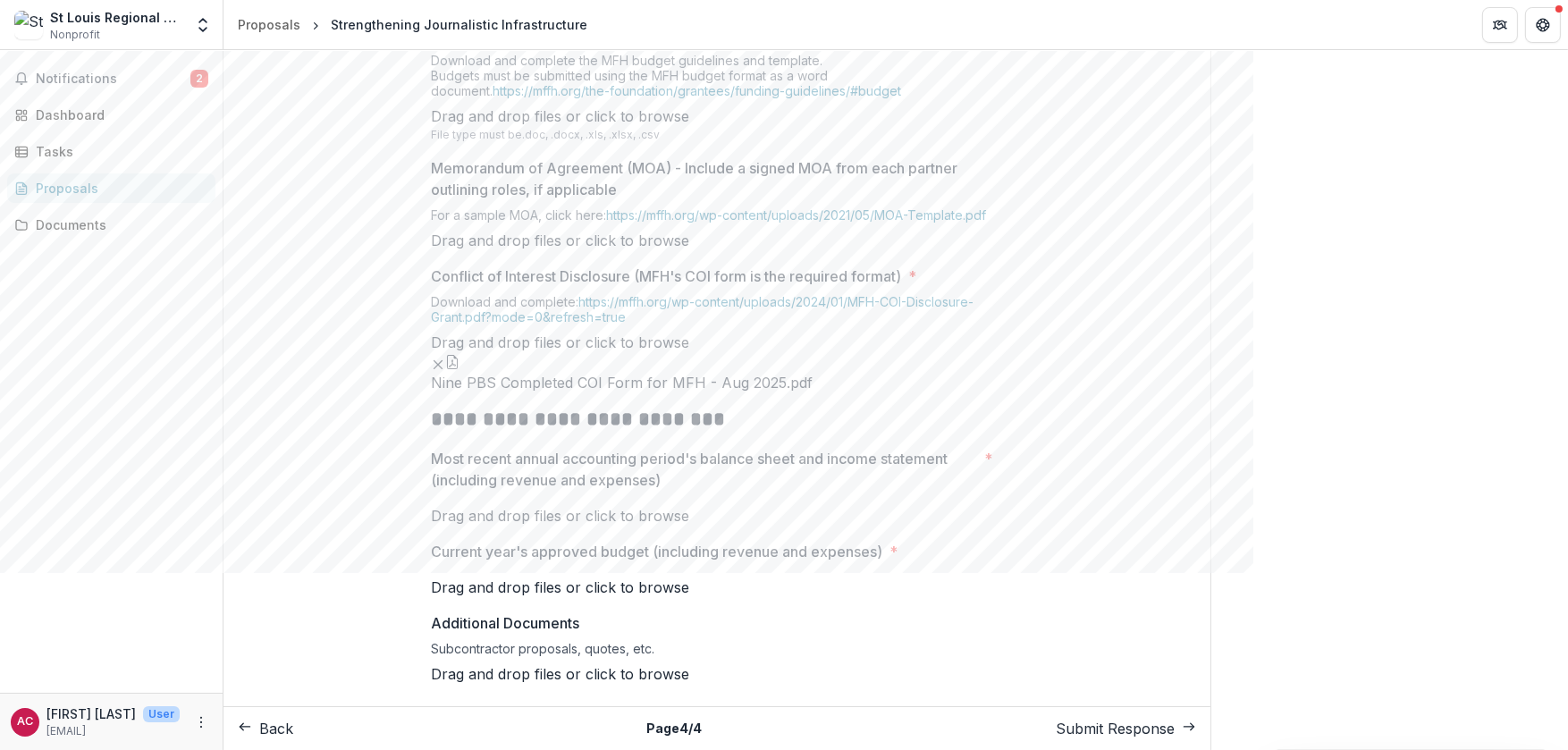 scroll, scrollTop: 847, scrollLeft: 0, axis: vertical 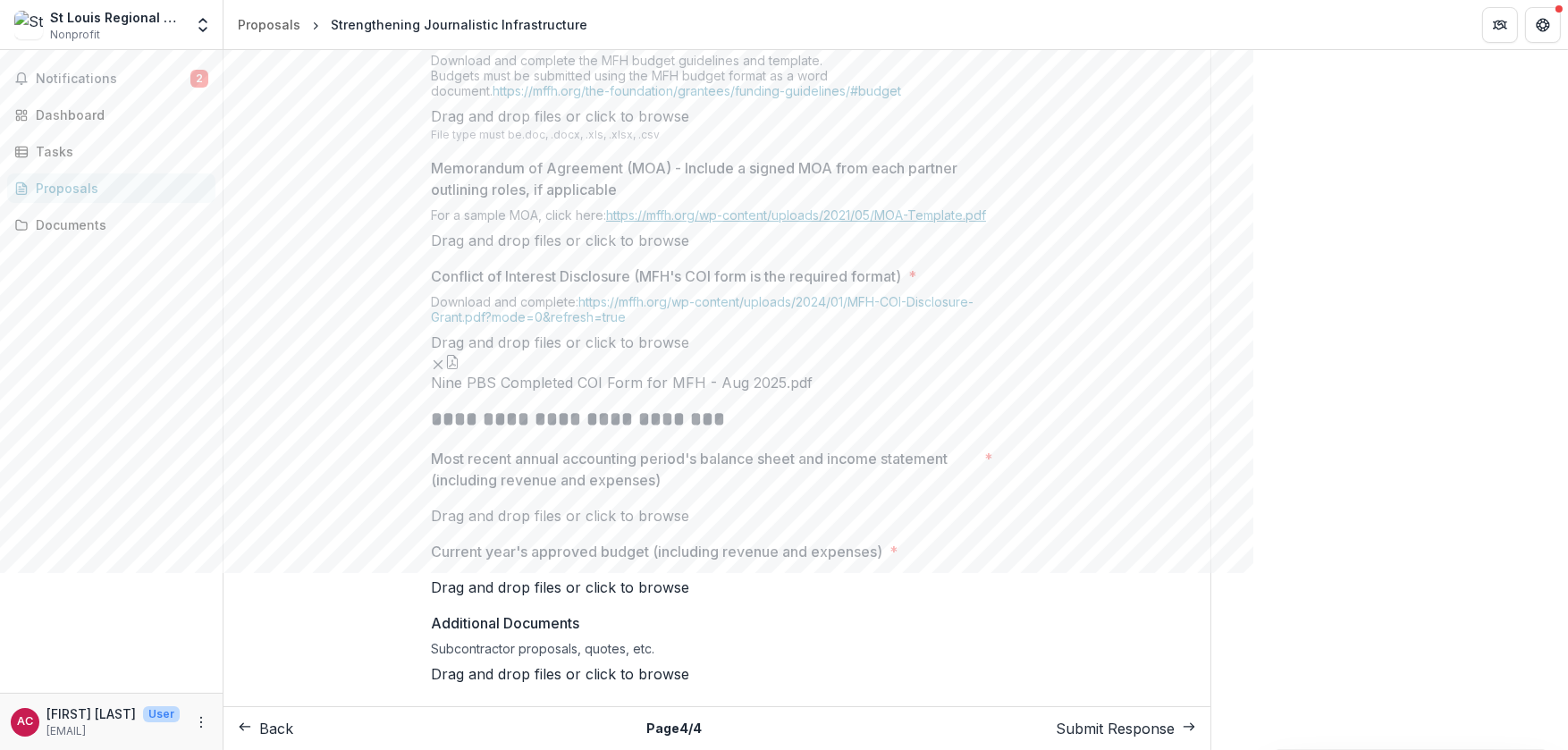 click on "https://mffh.org/wp-content/uploads/2021/05/MOA-Template.pdf" at bounding box center (796, 215) 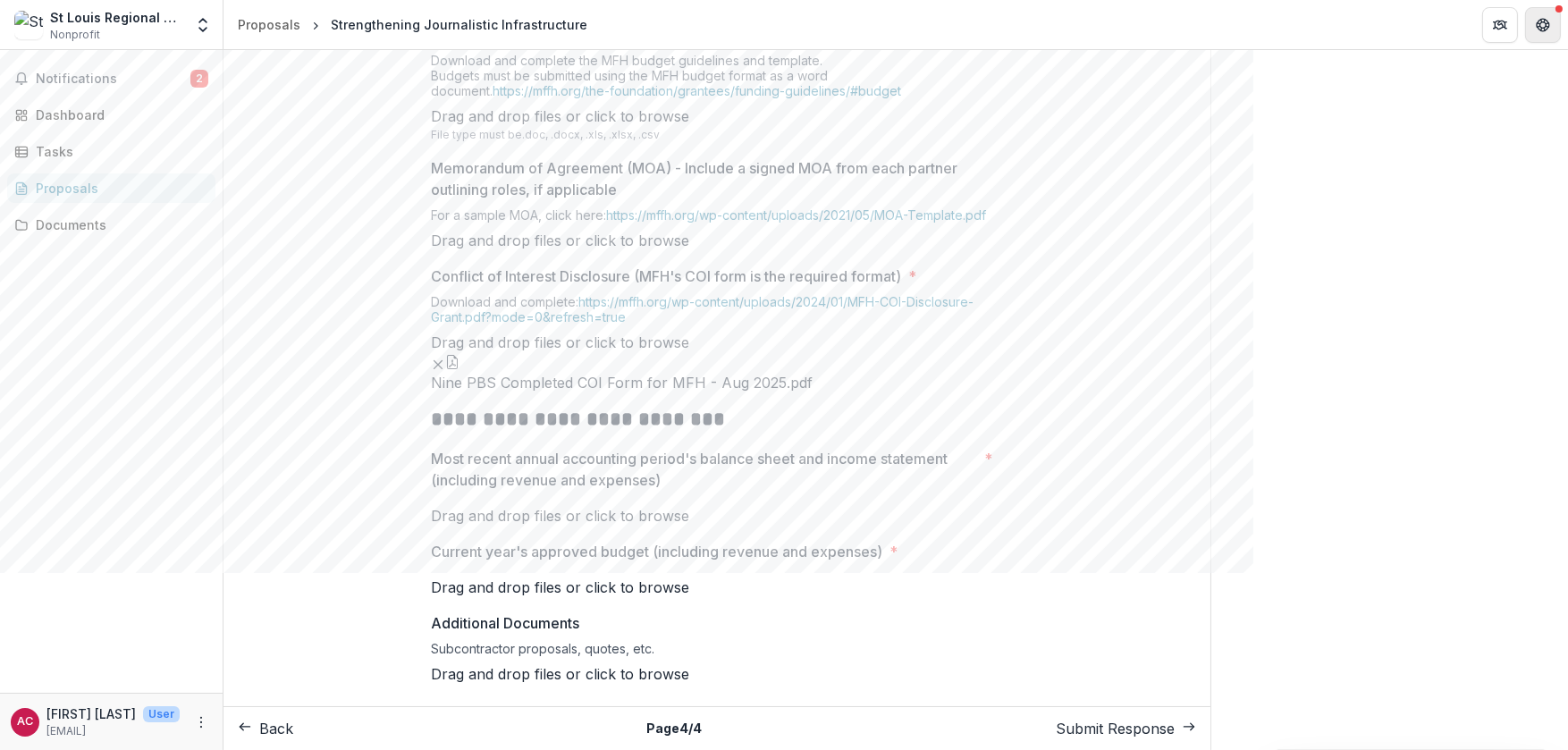 click 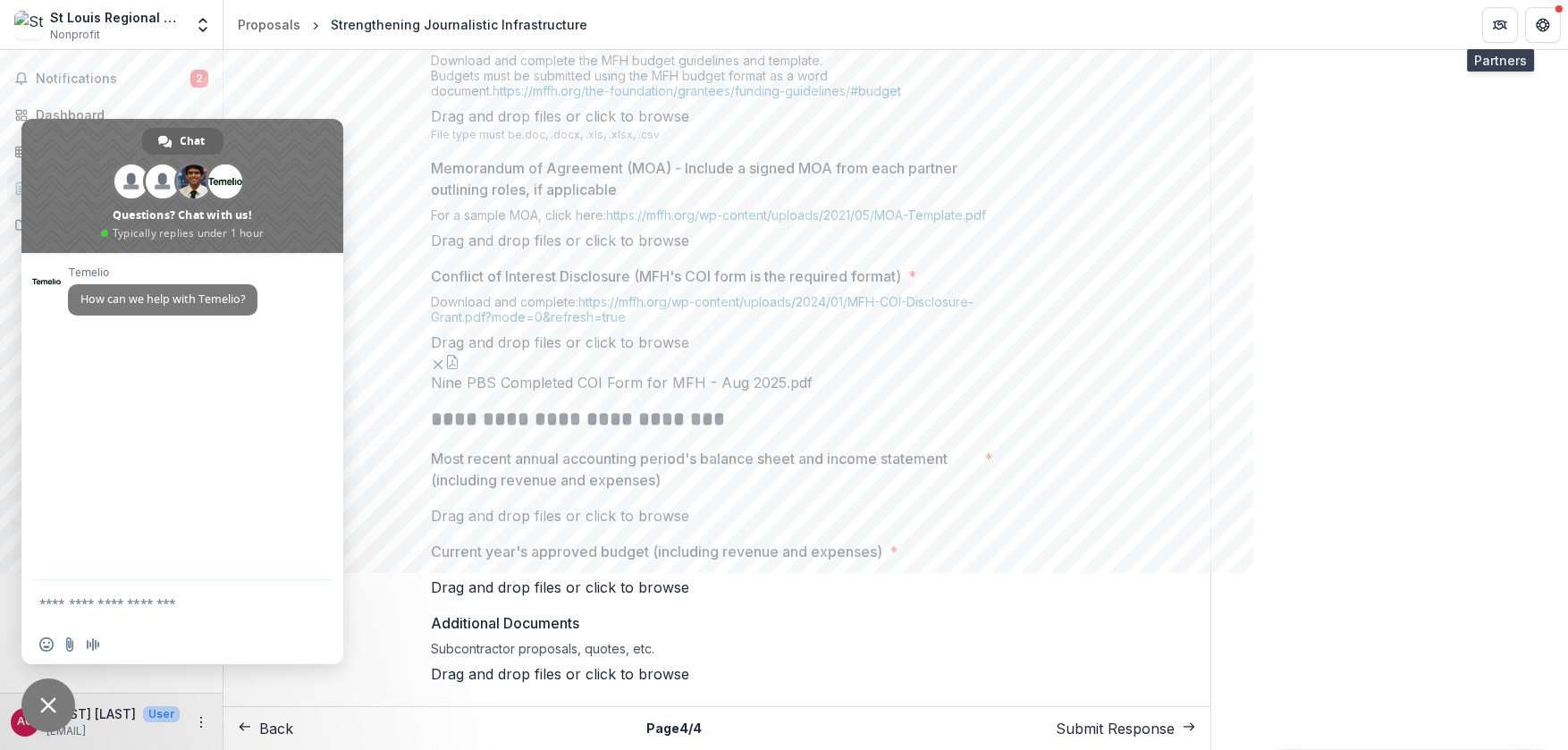 click on "Send comments or questions to   Missouri Foundation for Health   in the box below.   Missouri Foundation for Health   will be notified via email of your comment. AC Angie C Add Comment Comments 0 No comments yet No comments for this proposal" at bounding box center (1389, 29) 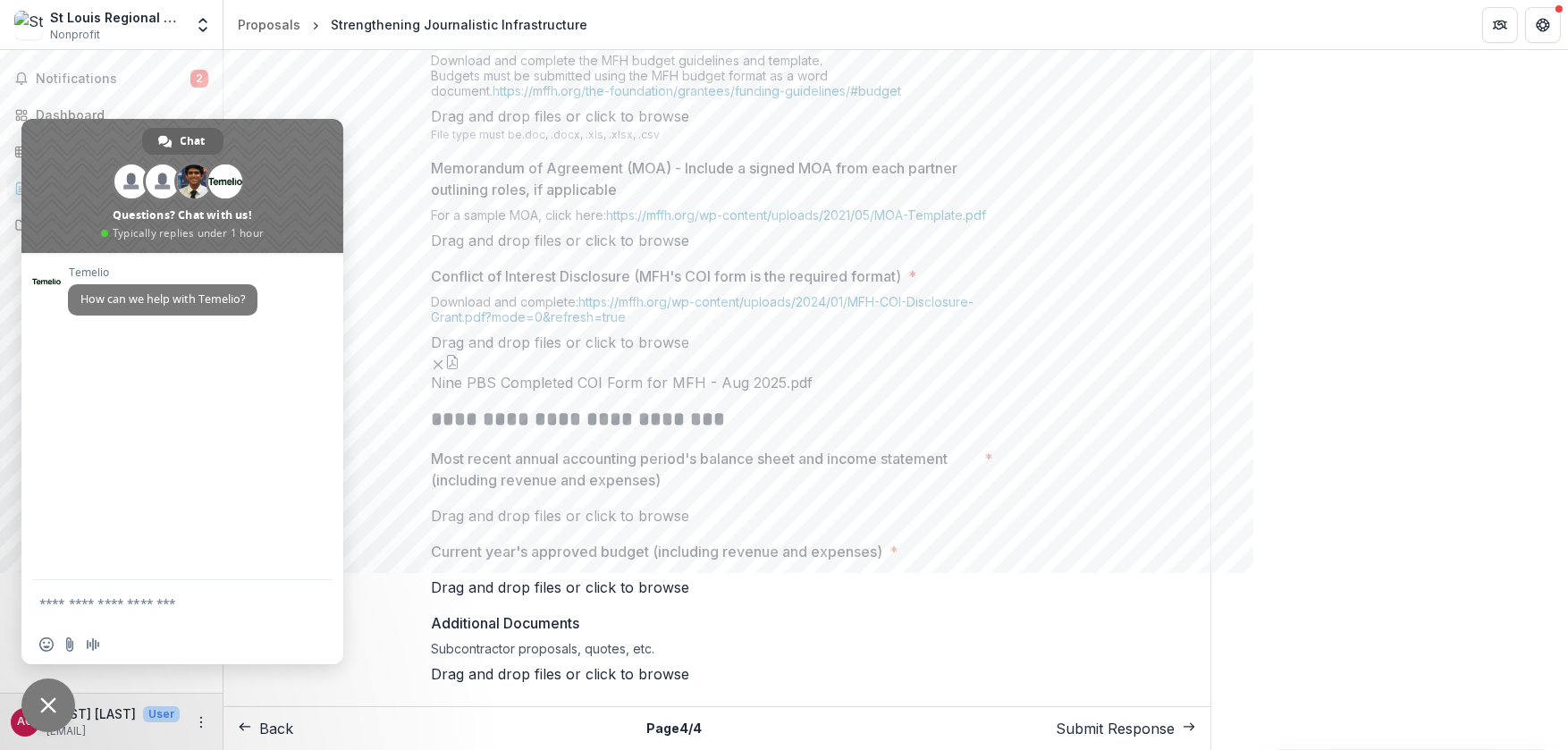click at bounding box center [48, 705] 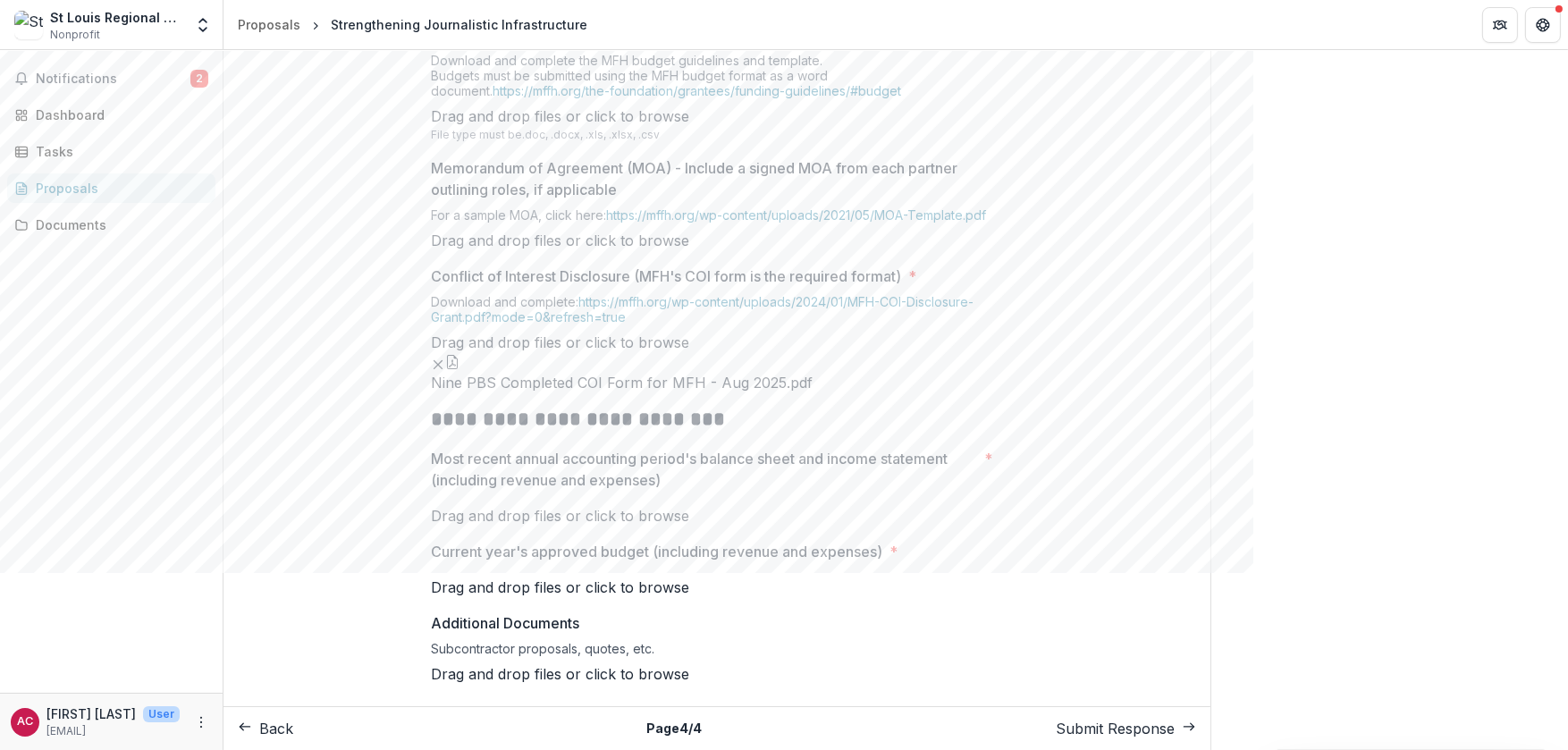 click on "St Louis Regional Public Media Inc" at bounding box center [116, 17] 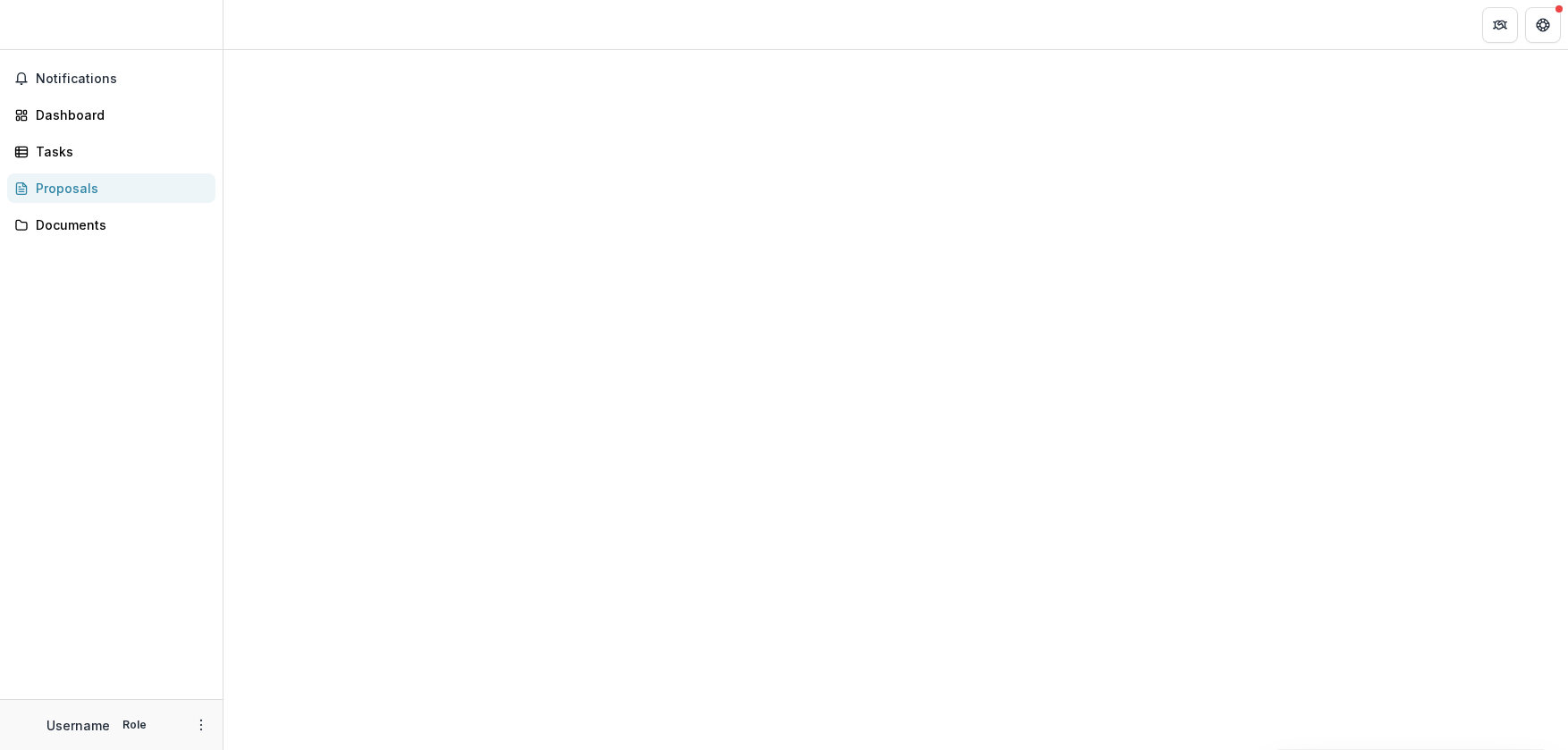 scroll, scrollTop: 0, scrollLeft: 0, axis: both 